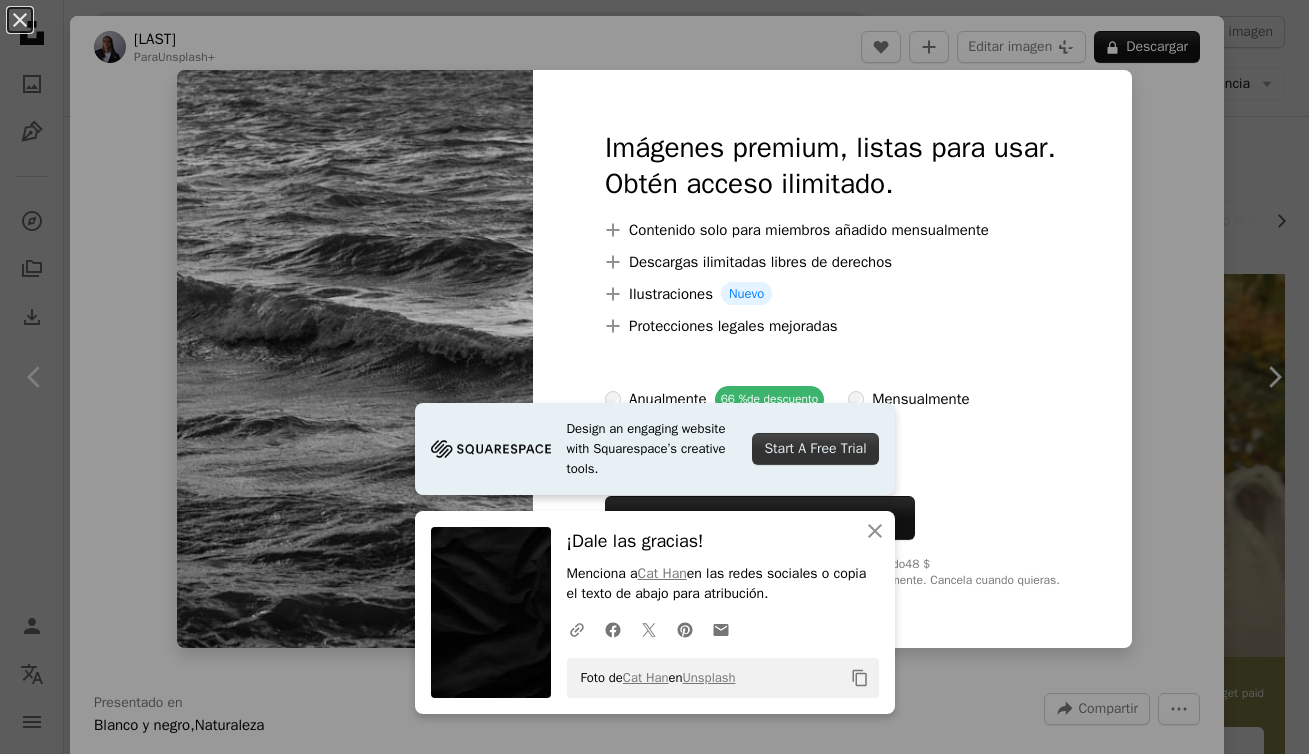 scroll, scrollTop: 2408, scrollLeft: 0, axis: vertical 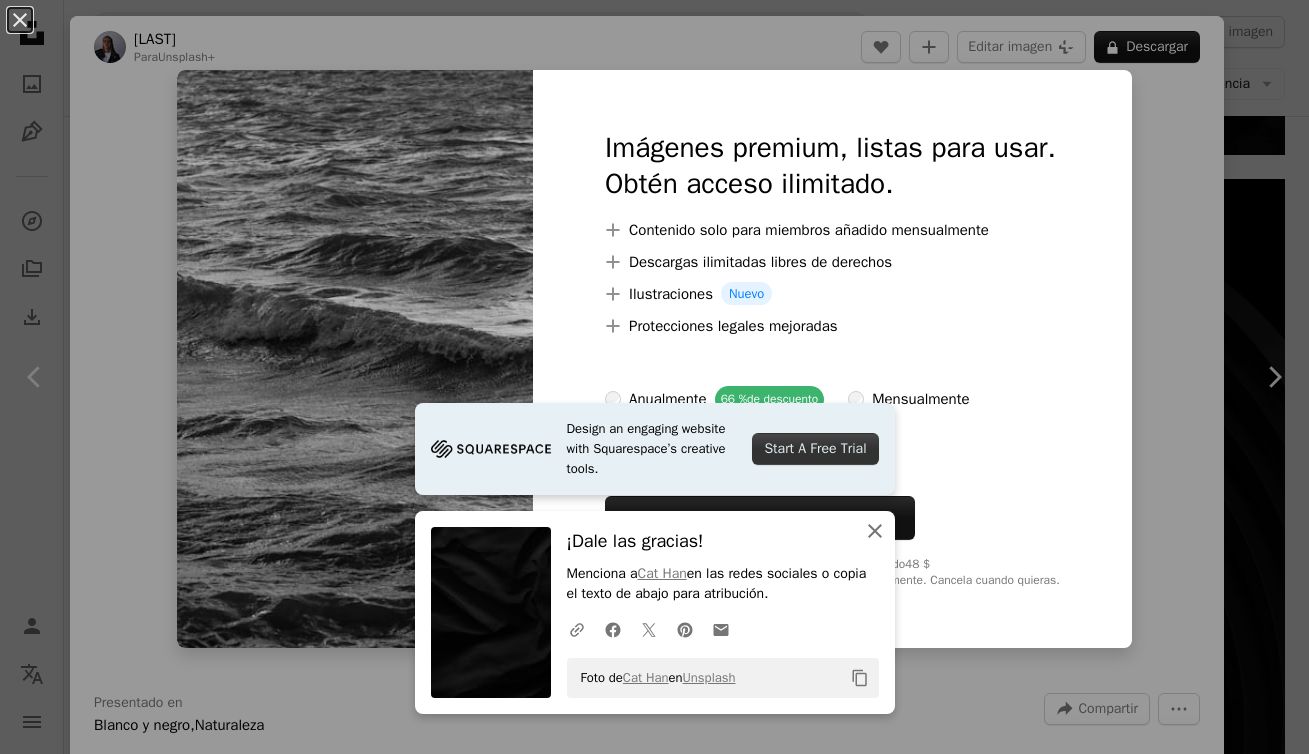 click 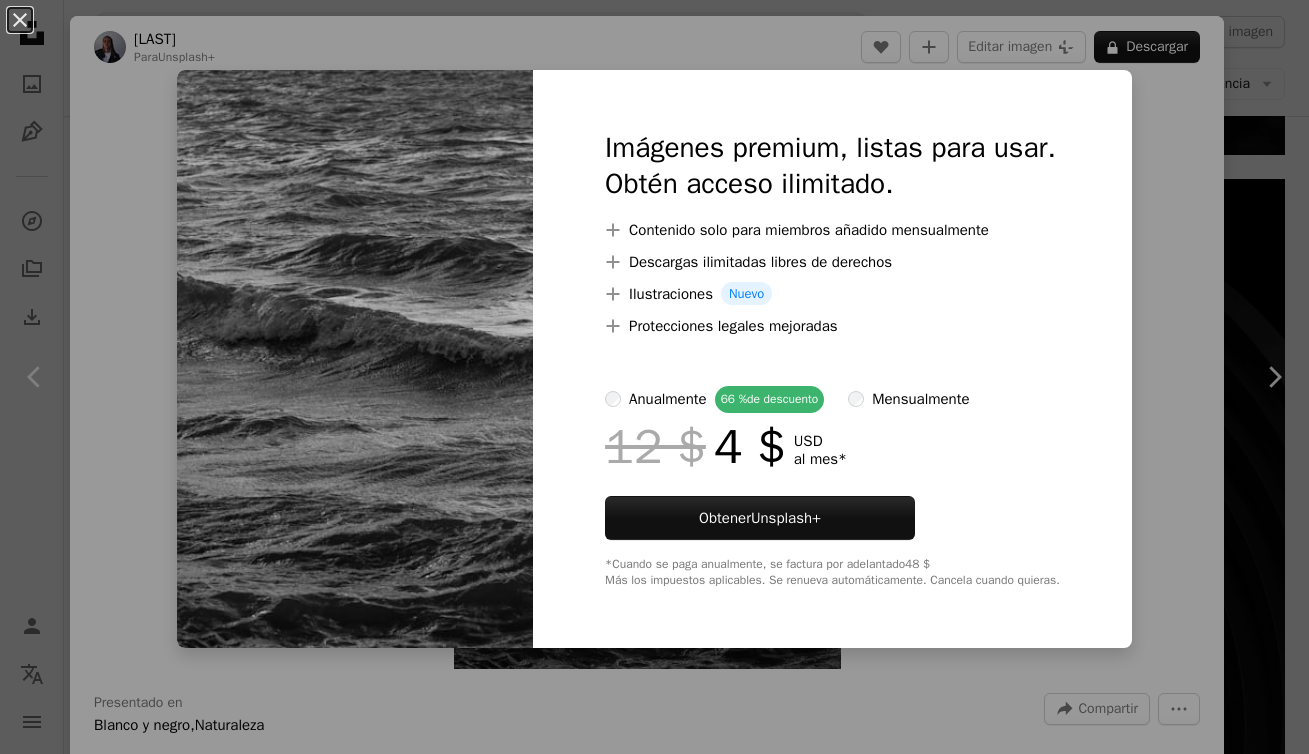 click at bounding box center (355, 359) 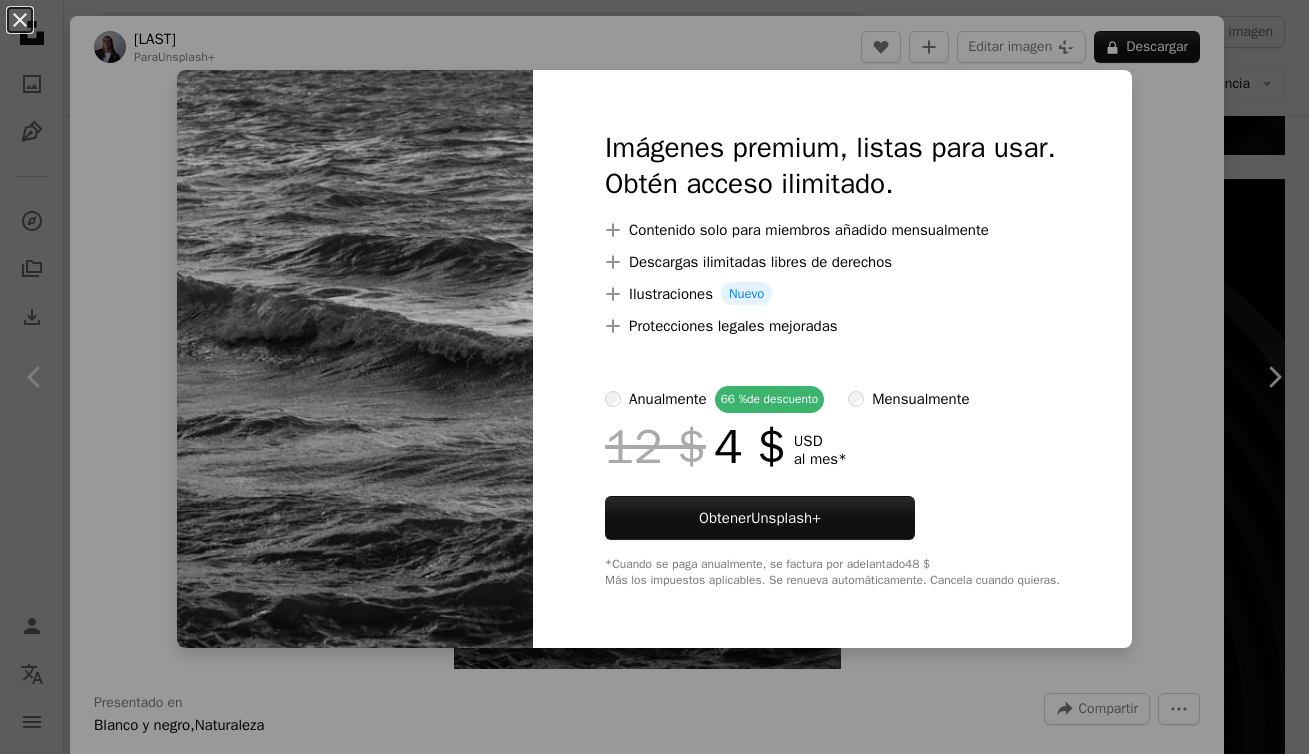 click on "An X shape" at bounding box center [20, 20] 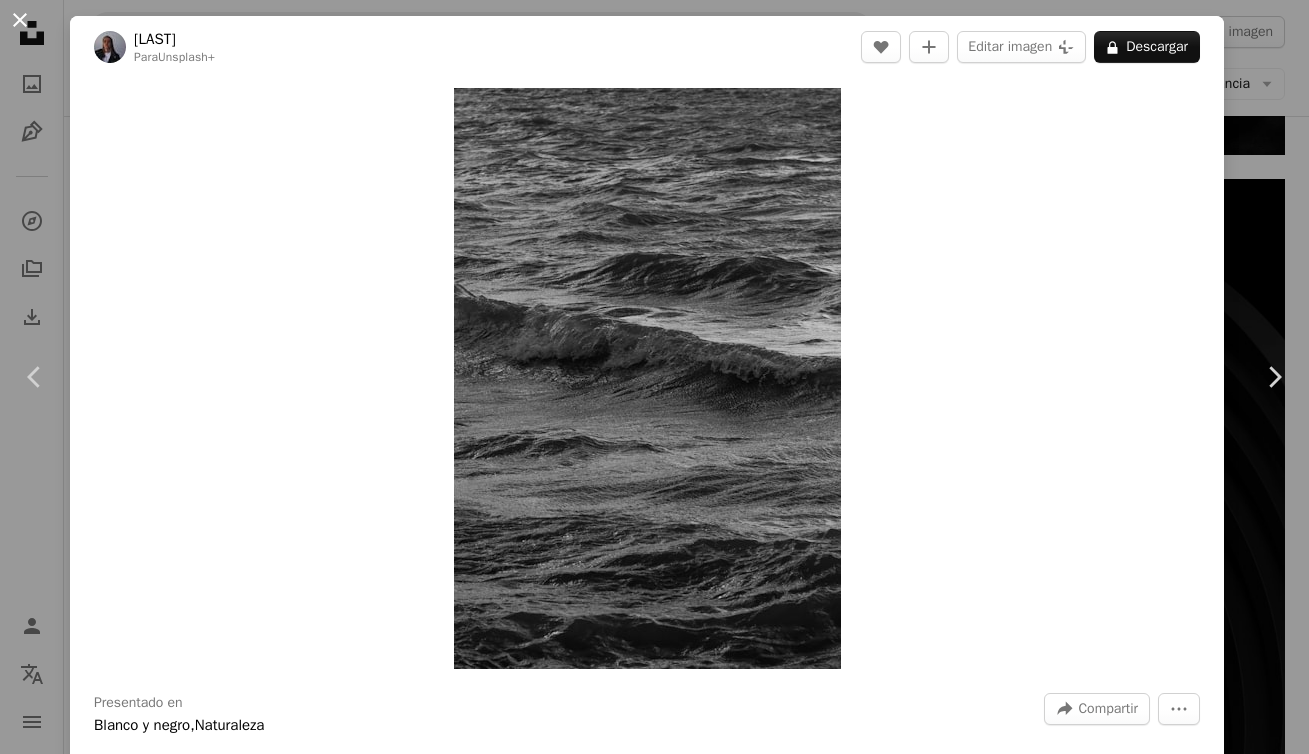 click on "An X shape" at bounding box center (20, 20) 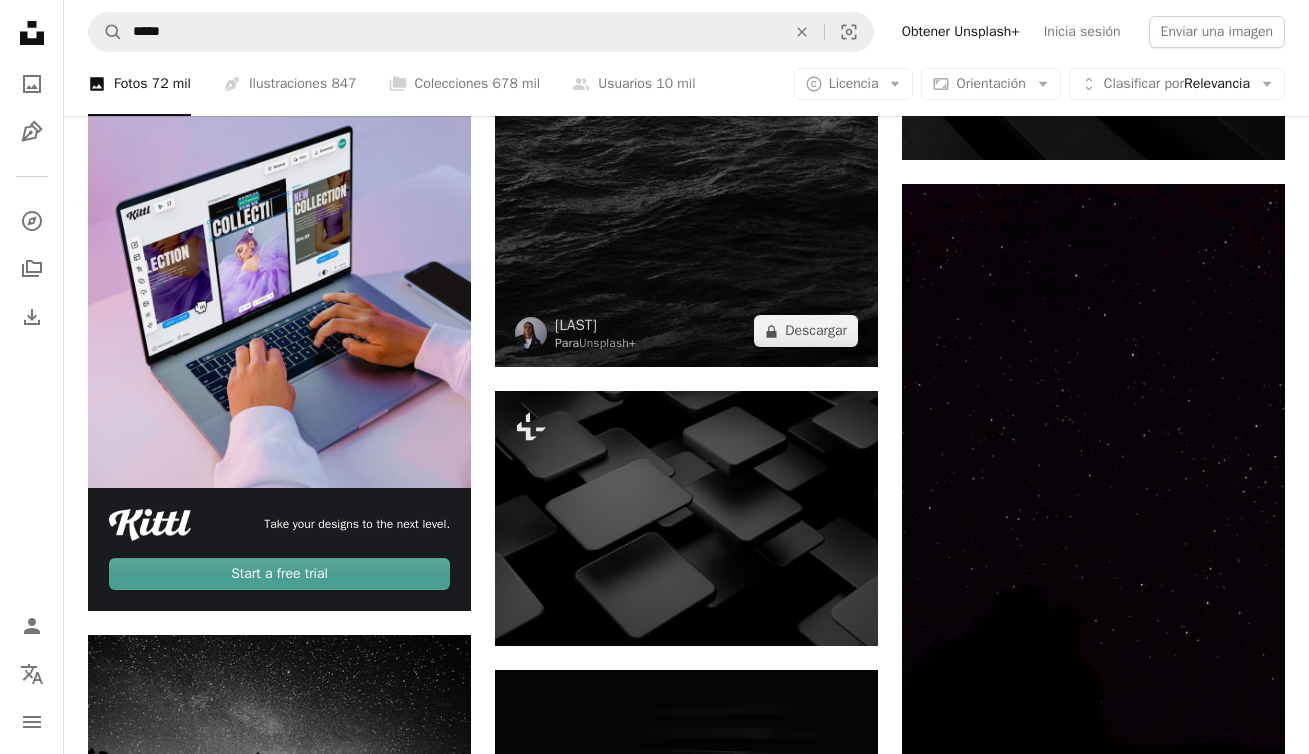 scroll, scrollTop: 3995, scrollLeft: 0, axis: vertical 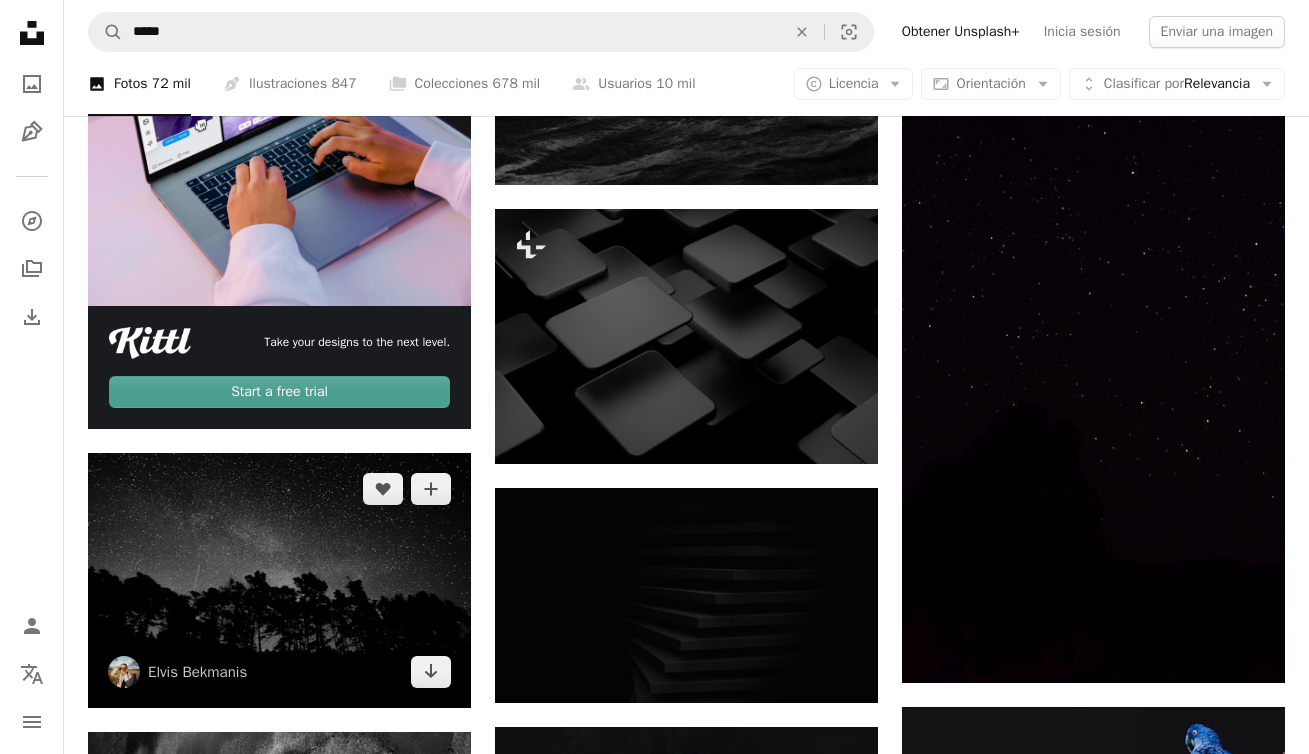 click at bounding box center (279, 580) 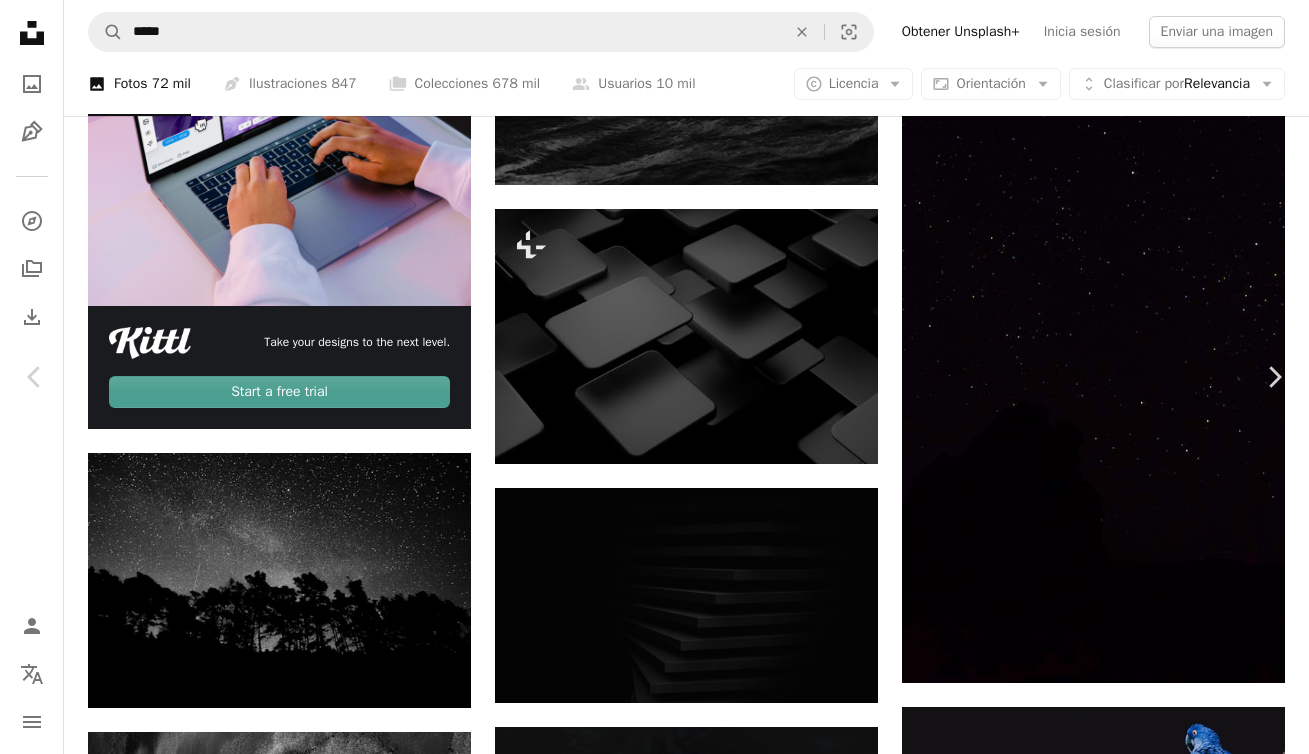 click on "Descargar gratis" at bounding box center [1103, 3960] 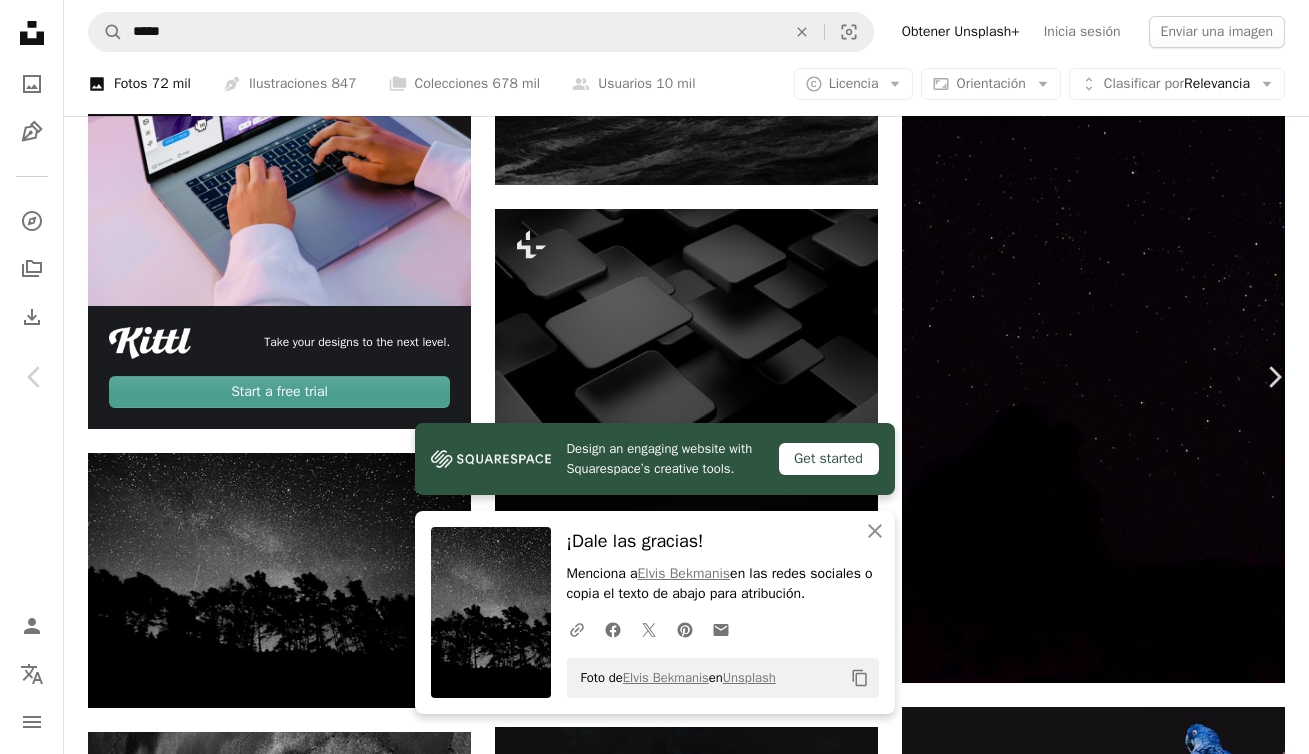 click on "An X shape" at bounding box center (20, 20) 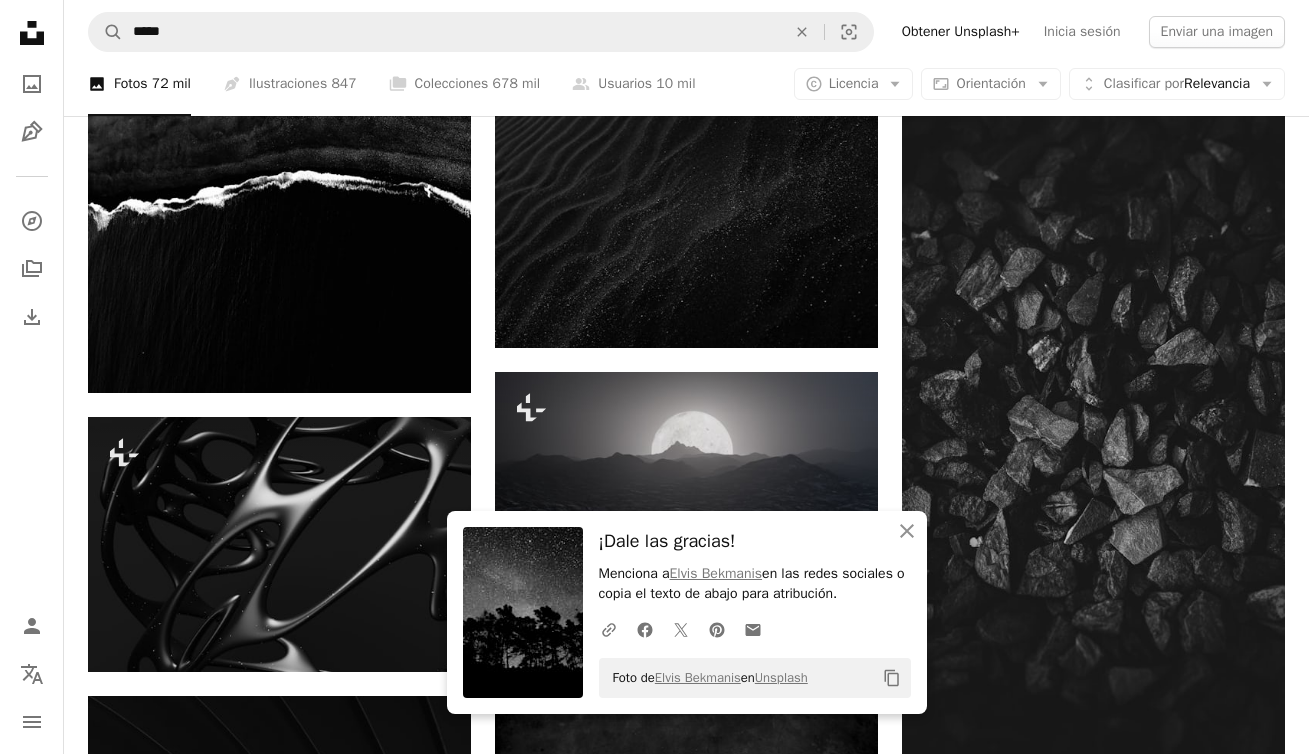 scroll, scrollTop: 4887, scrollLeft: 0, axis: vertical 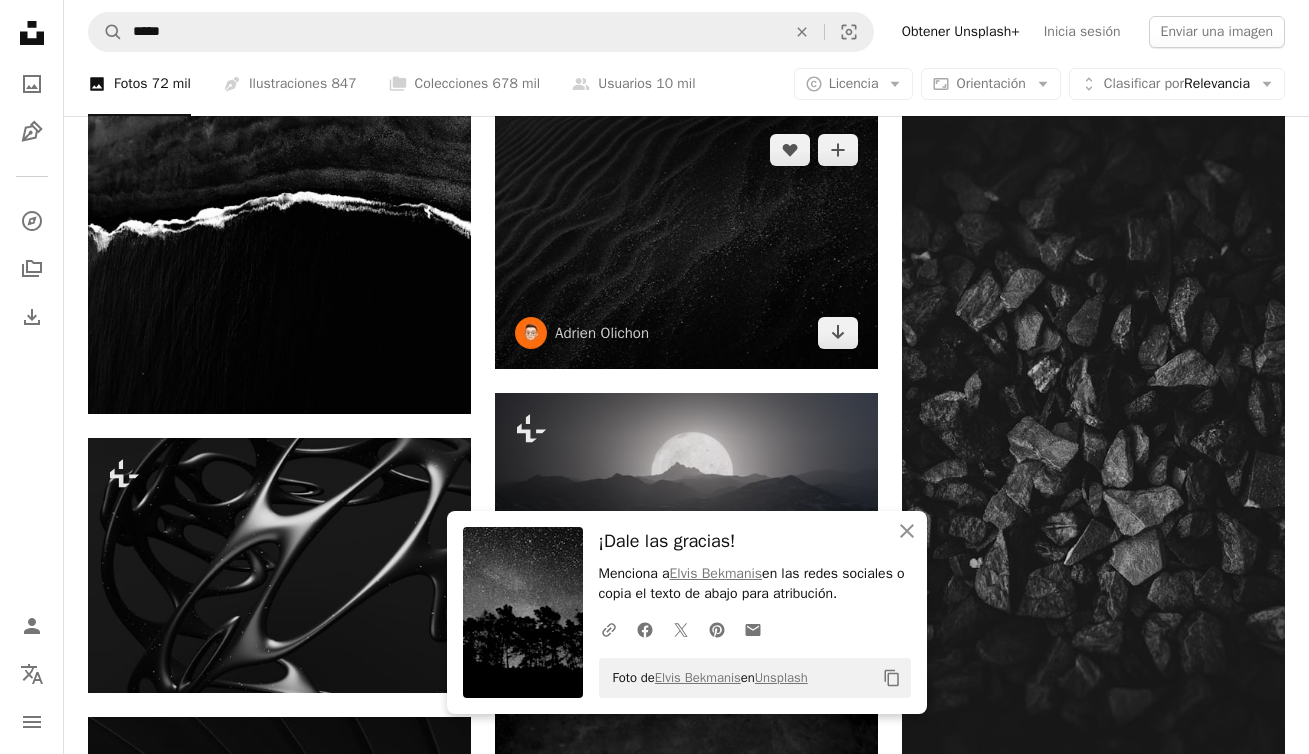 click at bounding box center (686, 241) 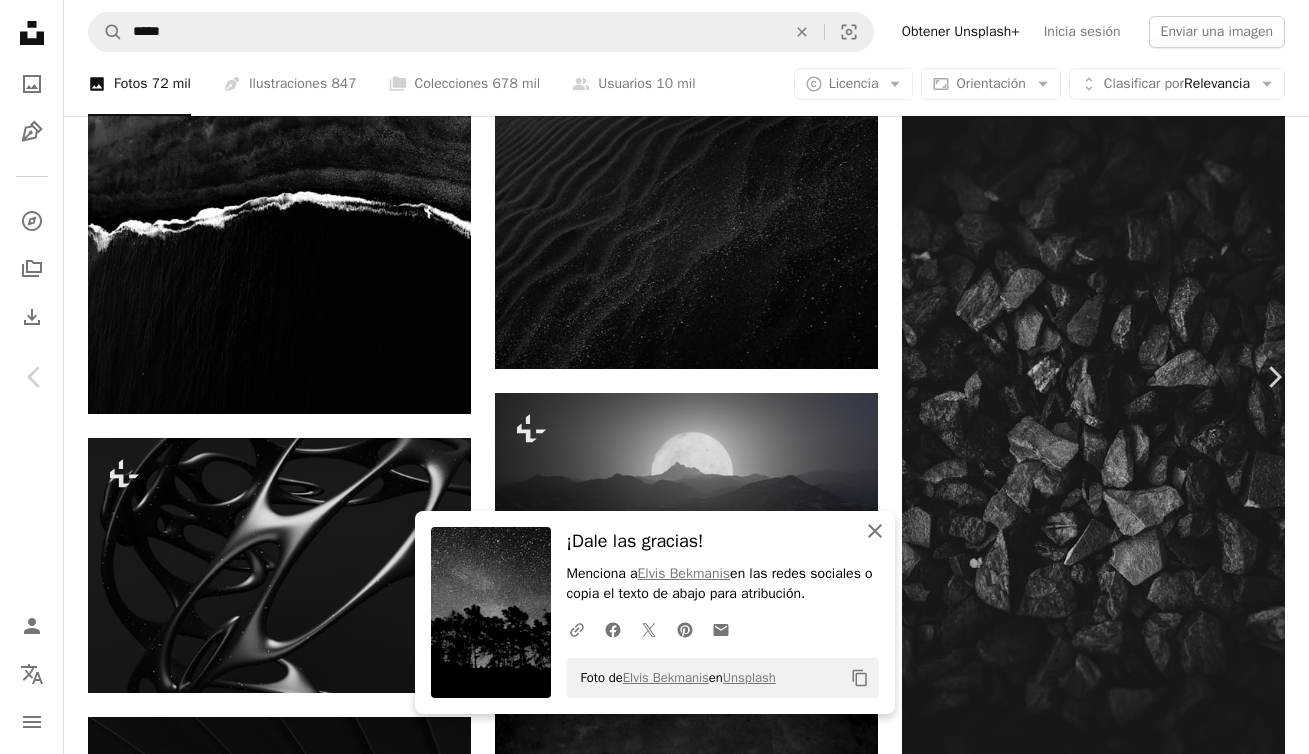 click on "An X shape" 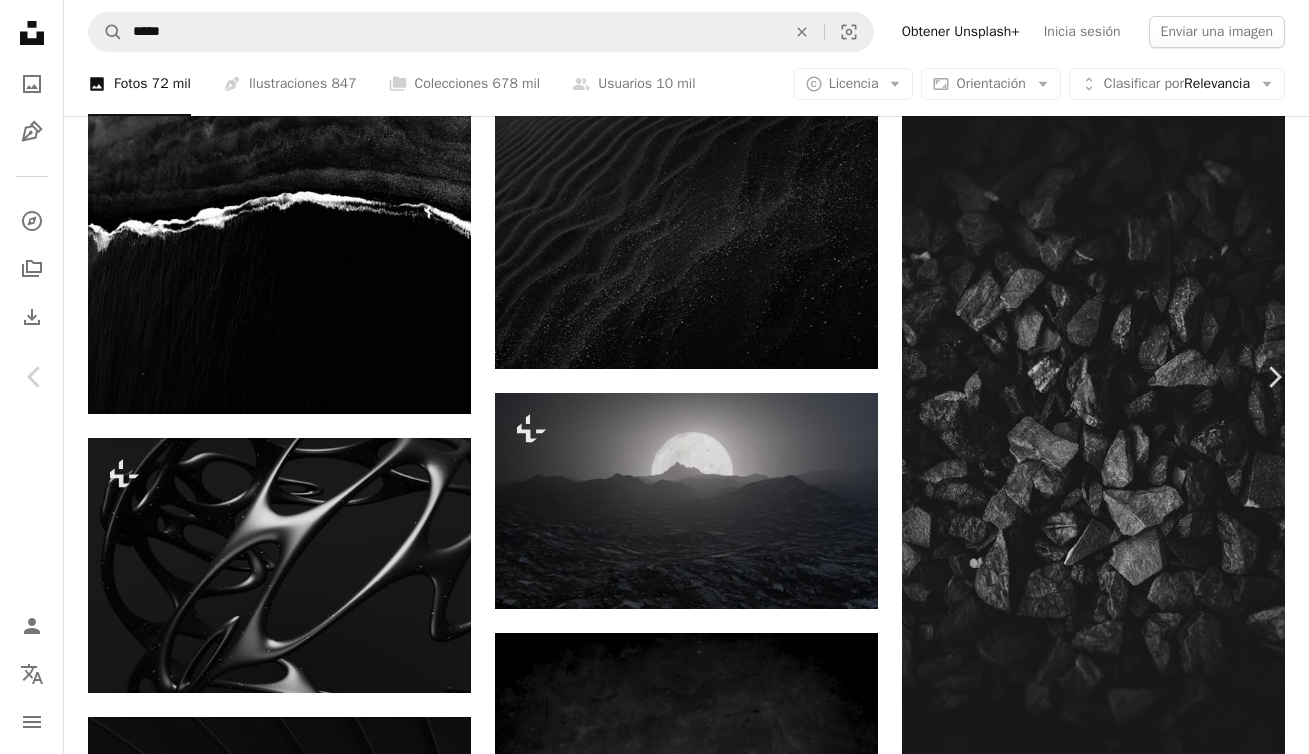click on "An X shape" at bounding box center (20, 20) 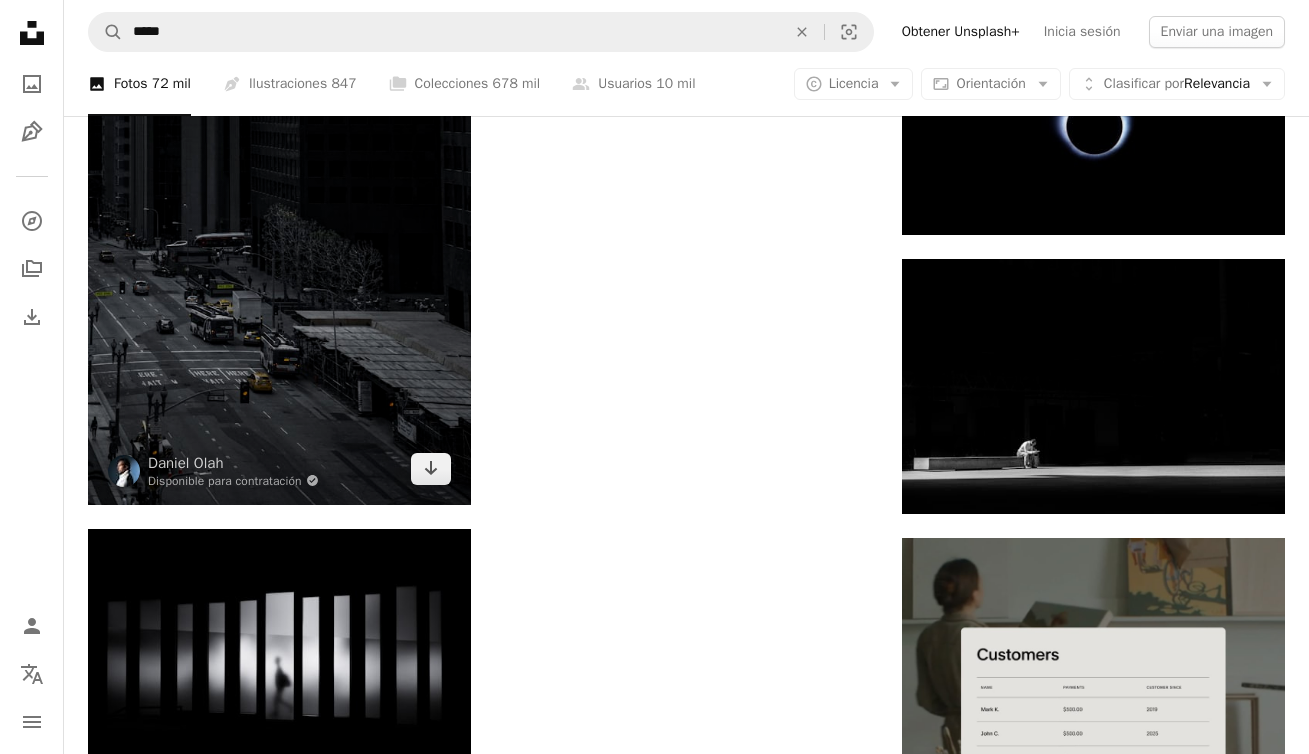 scroll, scrollTop: 8114, scrollLeft: 0, axis: vertical 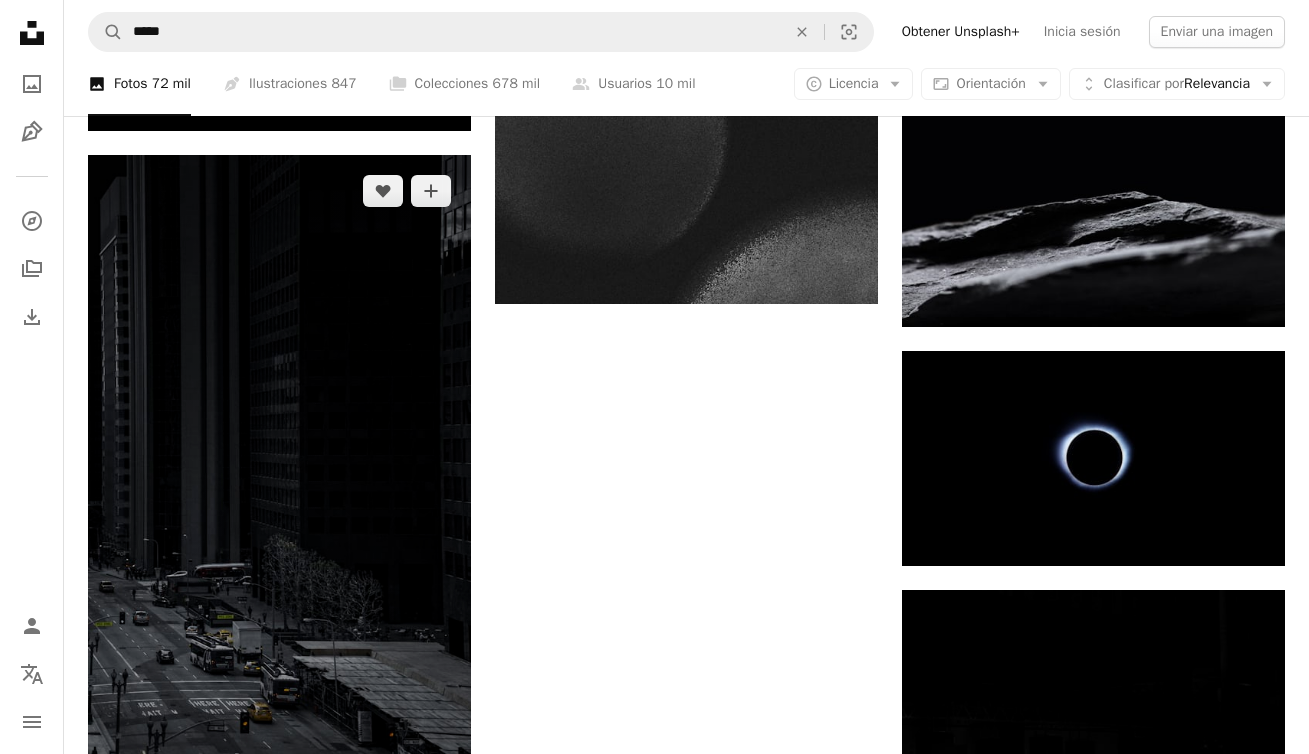 click at bounding box center [279, 495] 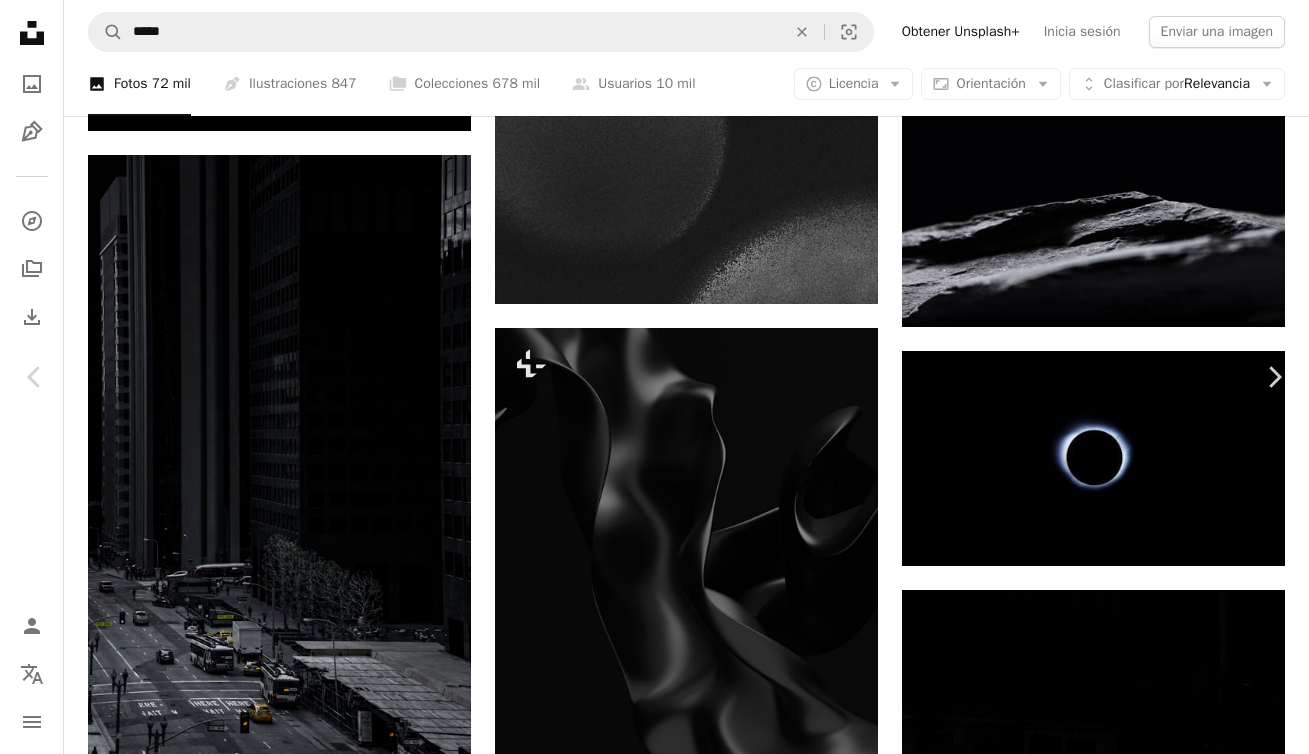 click on "An X shape" at bounding box center [20, 20] 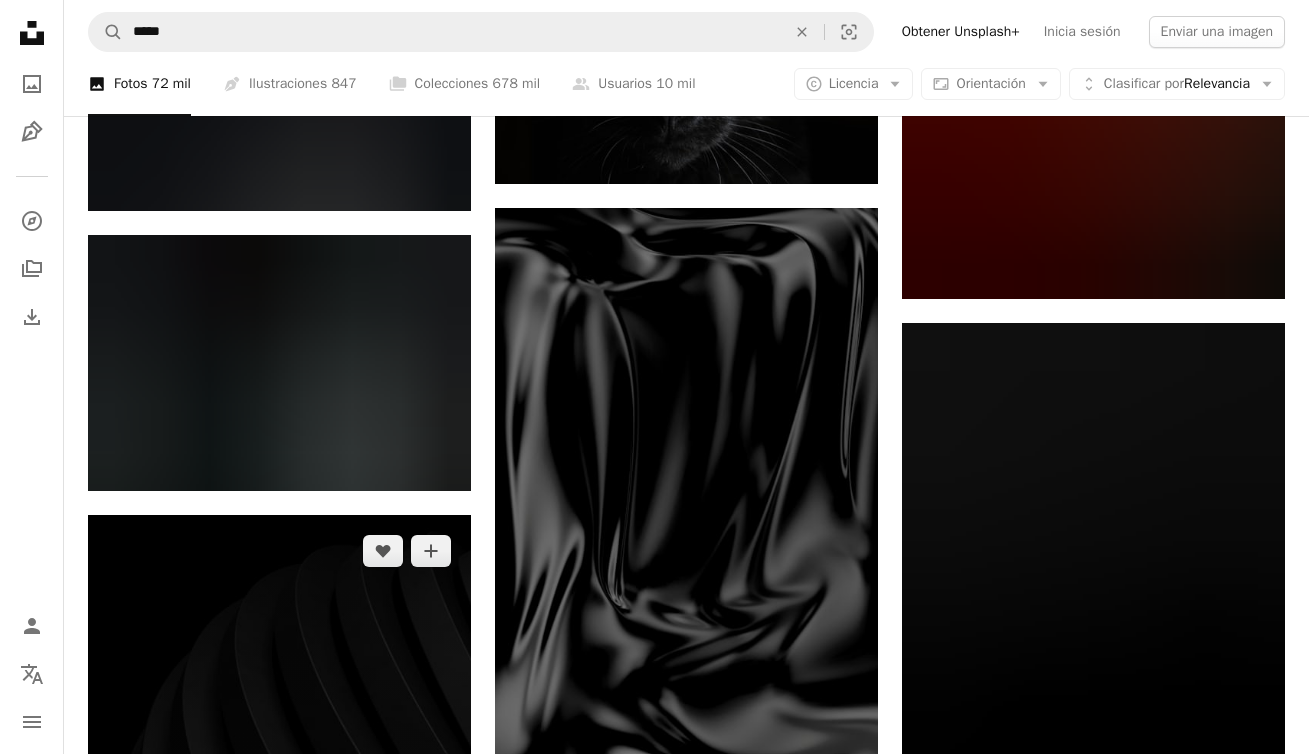 scroll, scrollTop: 11448, scrollLeft: 0, axis: vertical 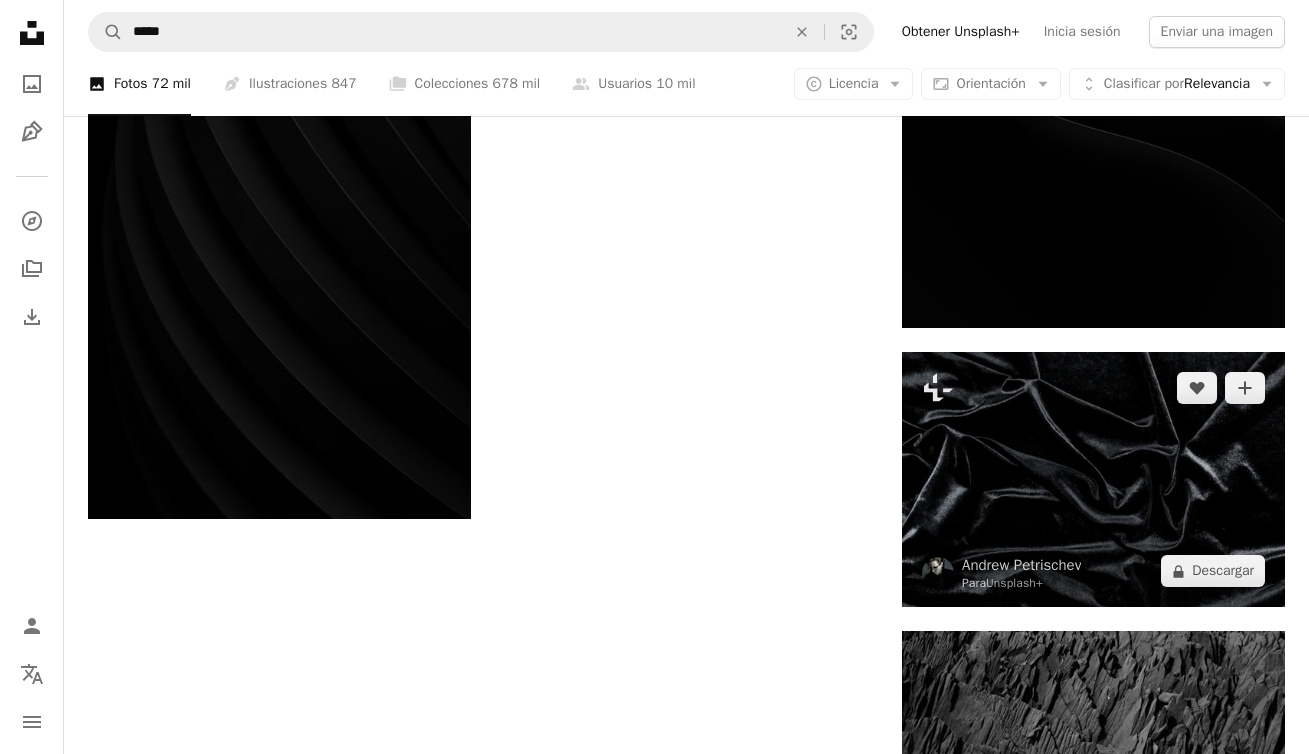 click at bounding box center [1093, 479] 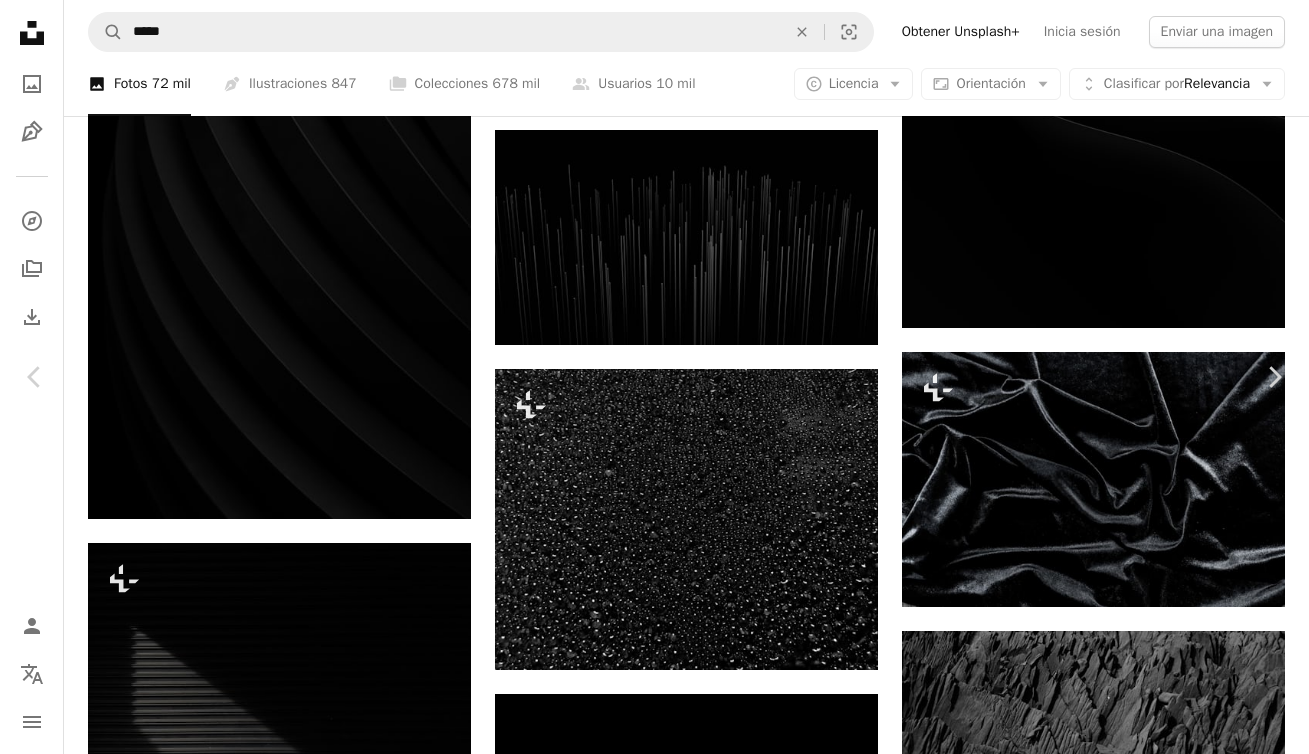 click on "An X shape" at bounding box center [20, 20] 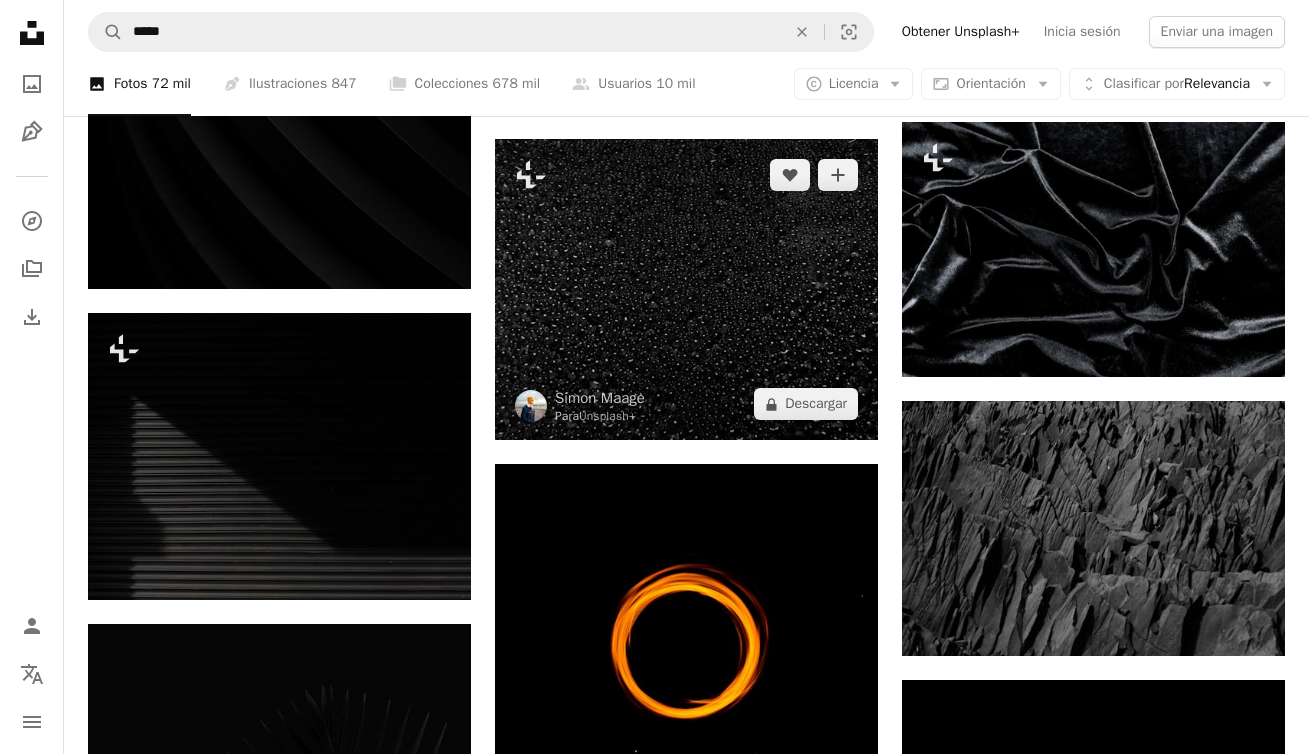 scroll, scrollTop: 11850, scrollLeft: 0, axis: vertical 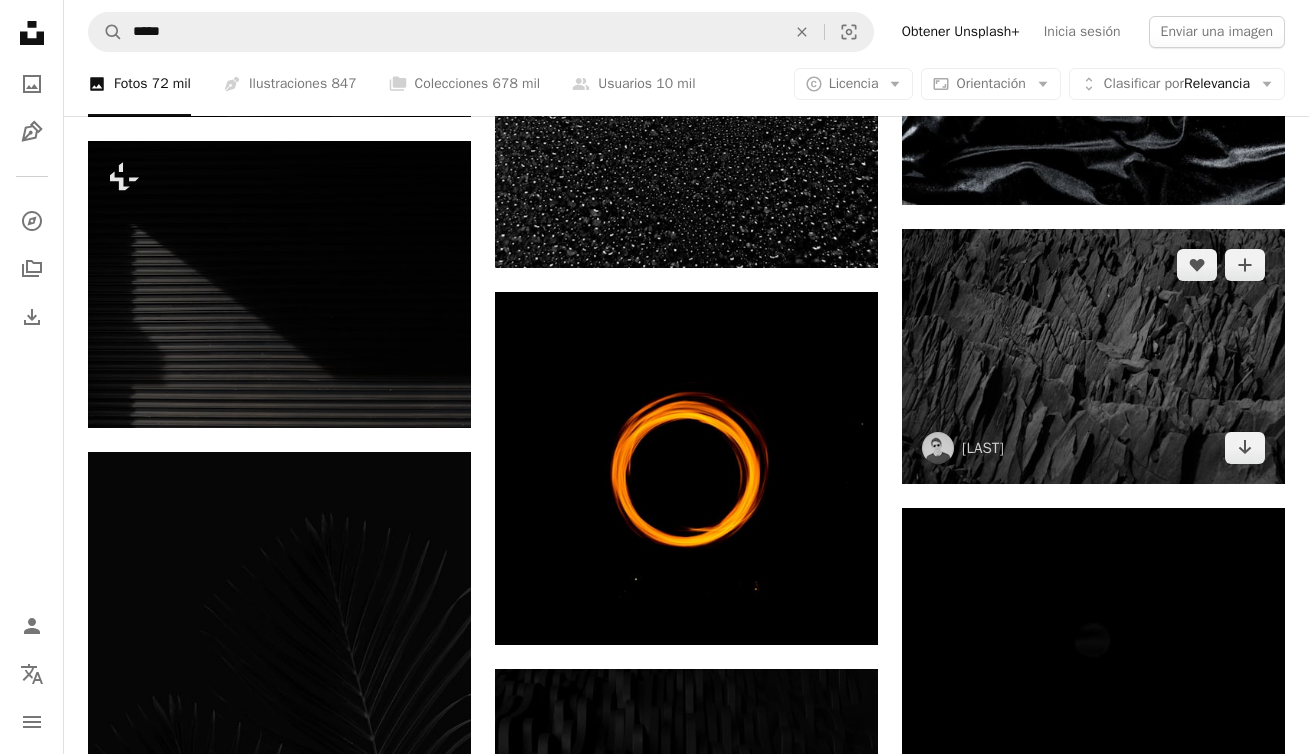 click at bounding box center [1093, 356] 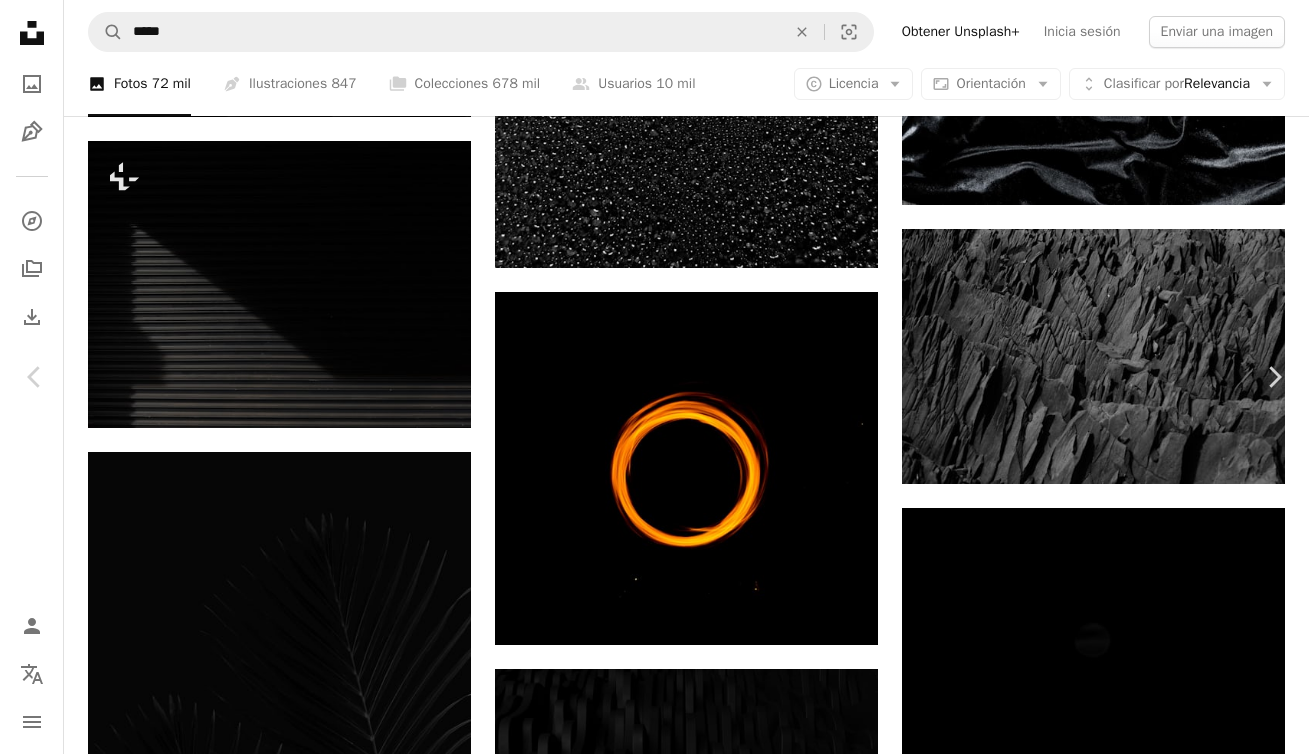 click on "Descargar gratis" at bounding box center [1103, 4193] 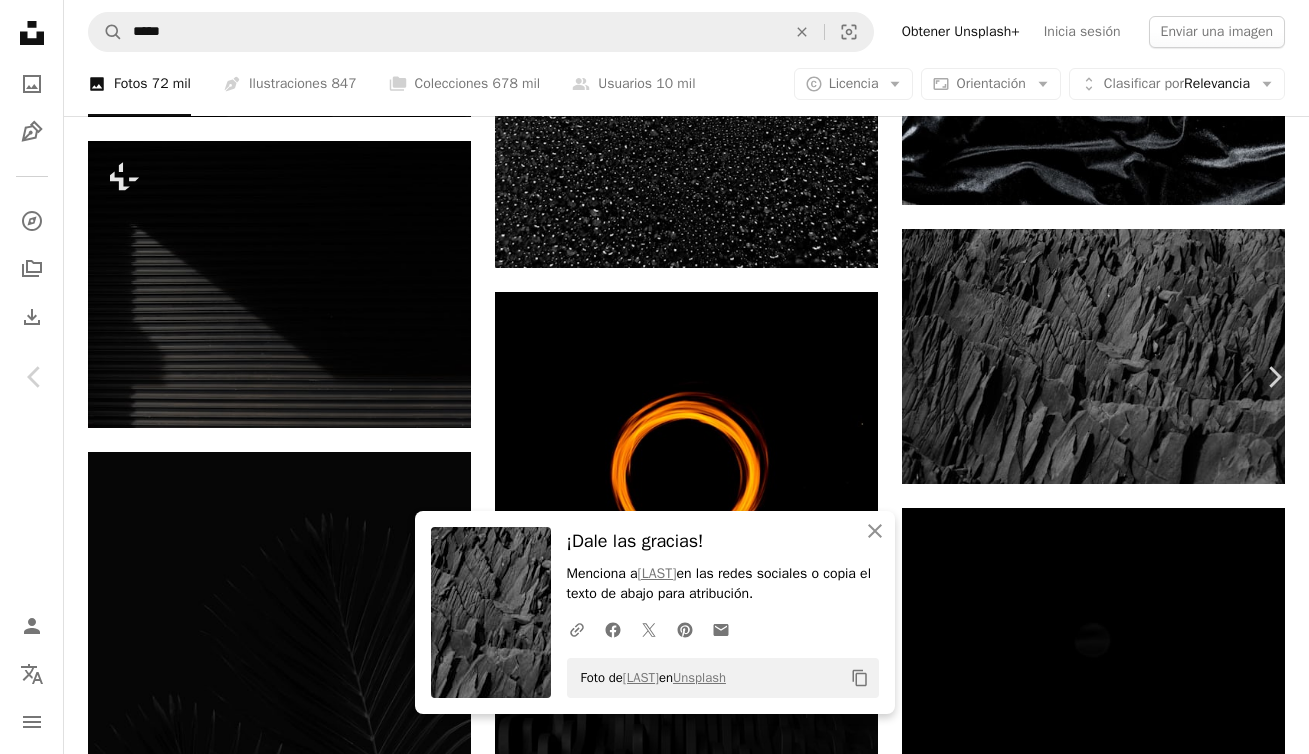 click on "An X shape" at bounding box center (20, 20) 